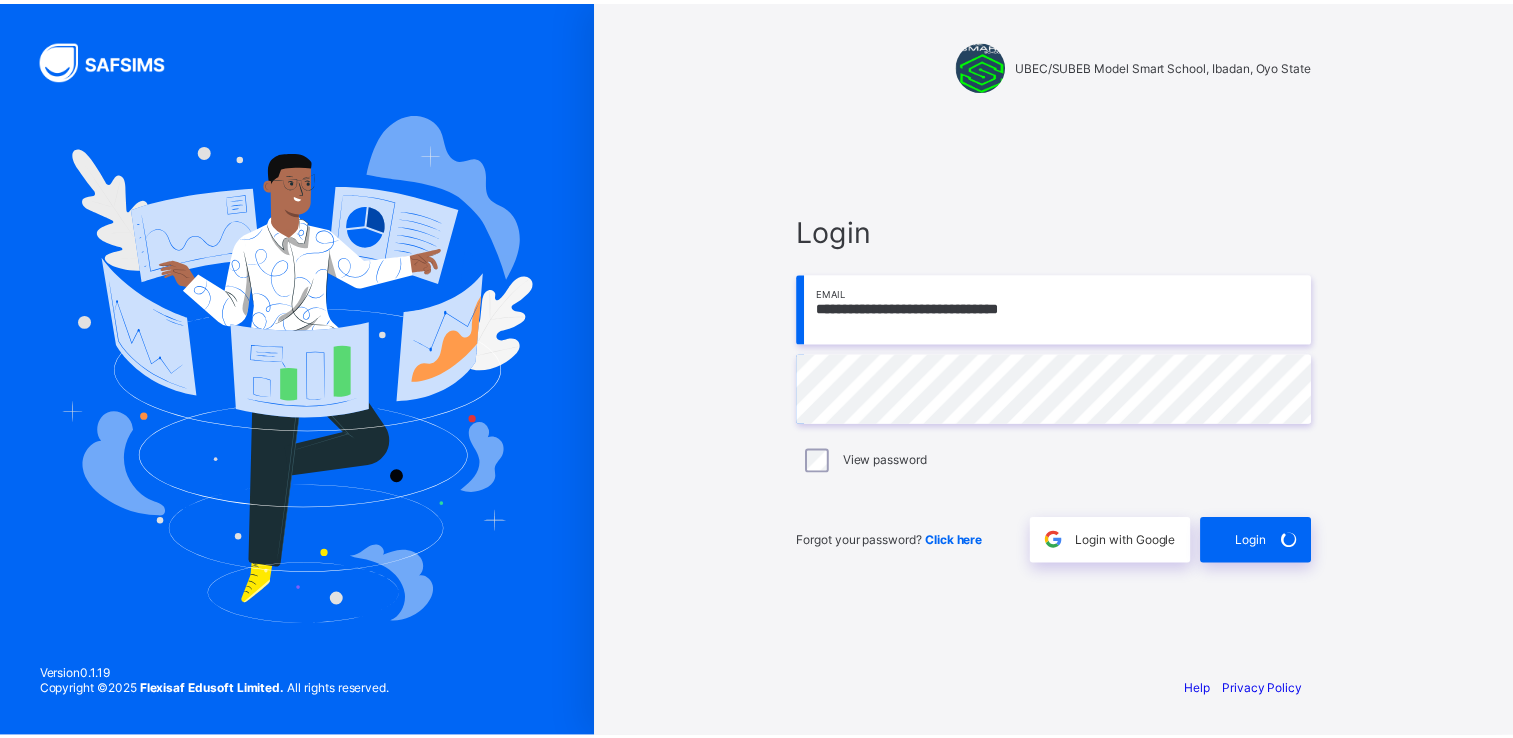 scroll, scrollTop: 0, scrollLeft: 0, axis: both 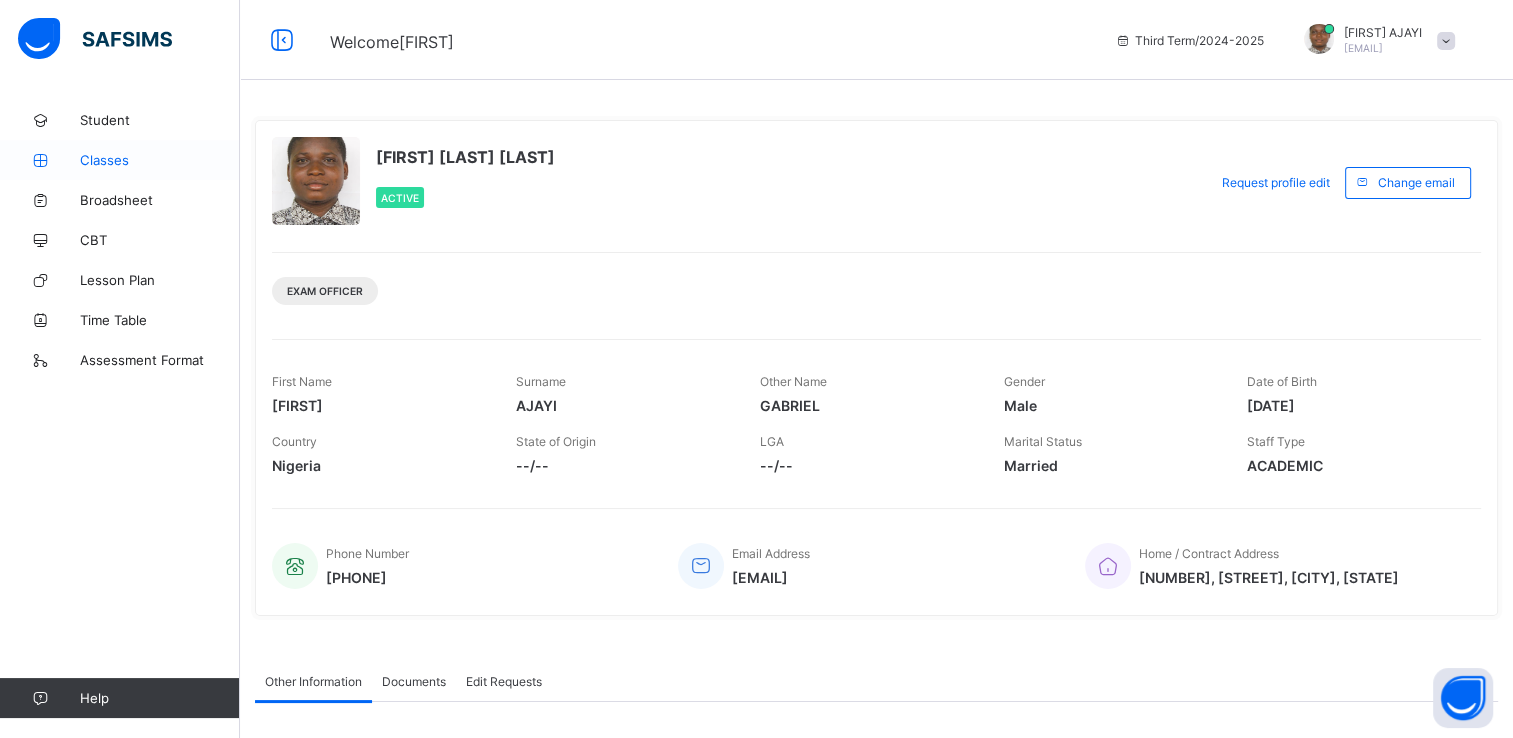 click on "Classes" at bounding box center [160, 160] 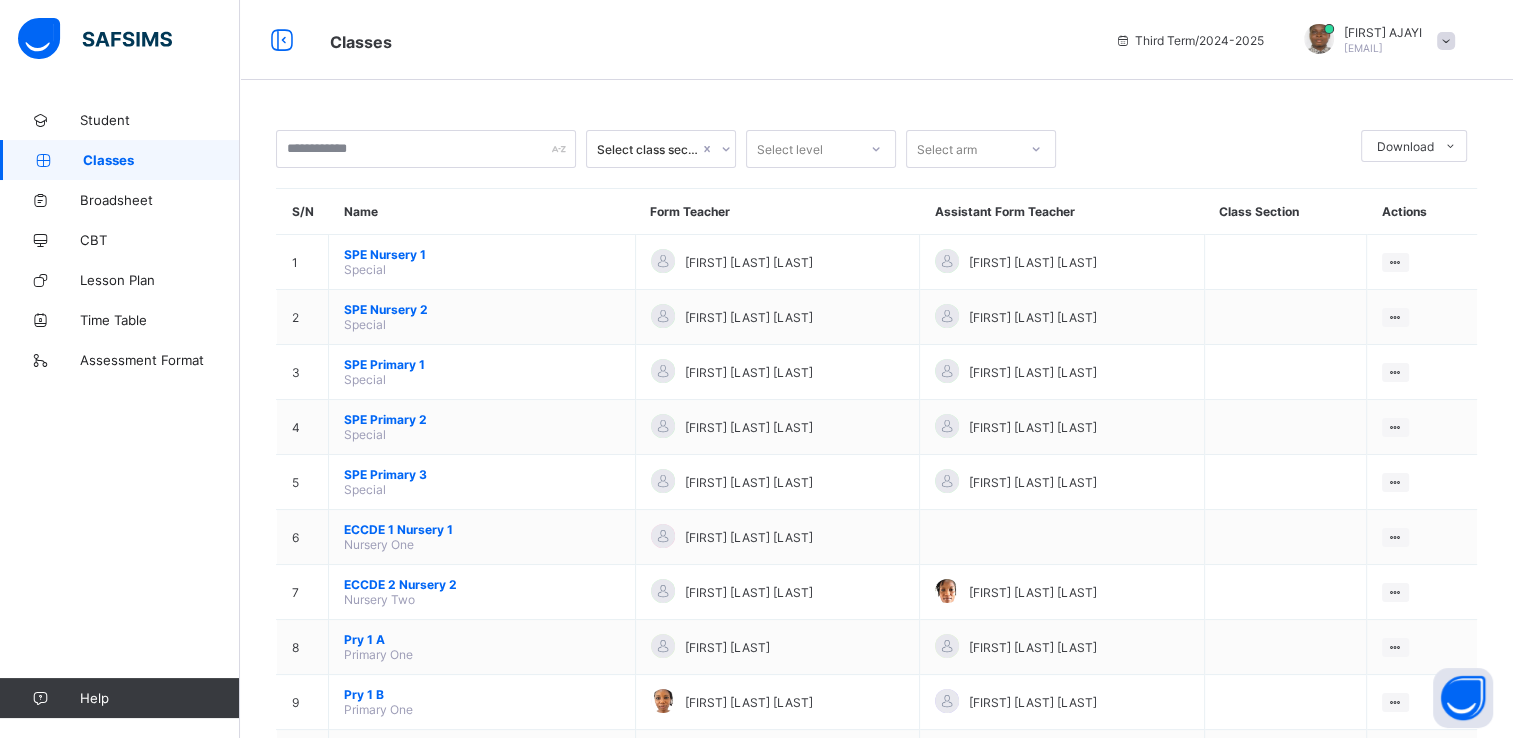 scroll, scrollTop: 645, scrollLeft: 0, axis: vertical 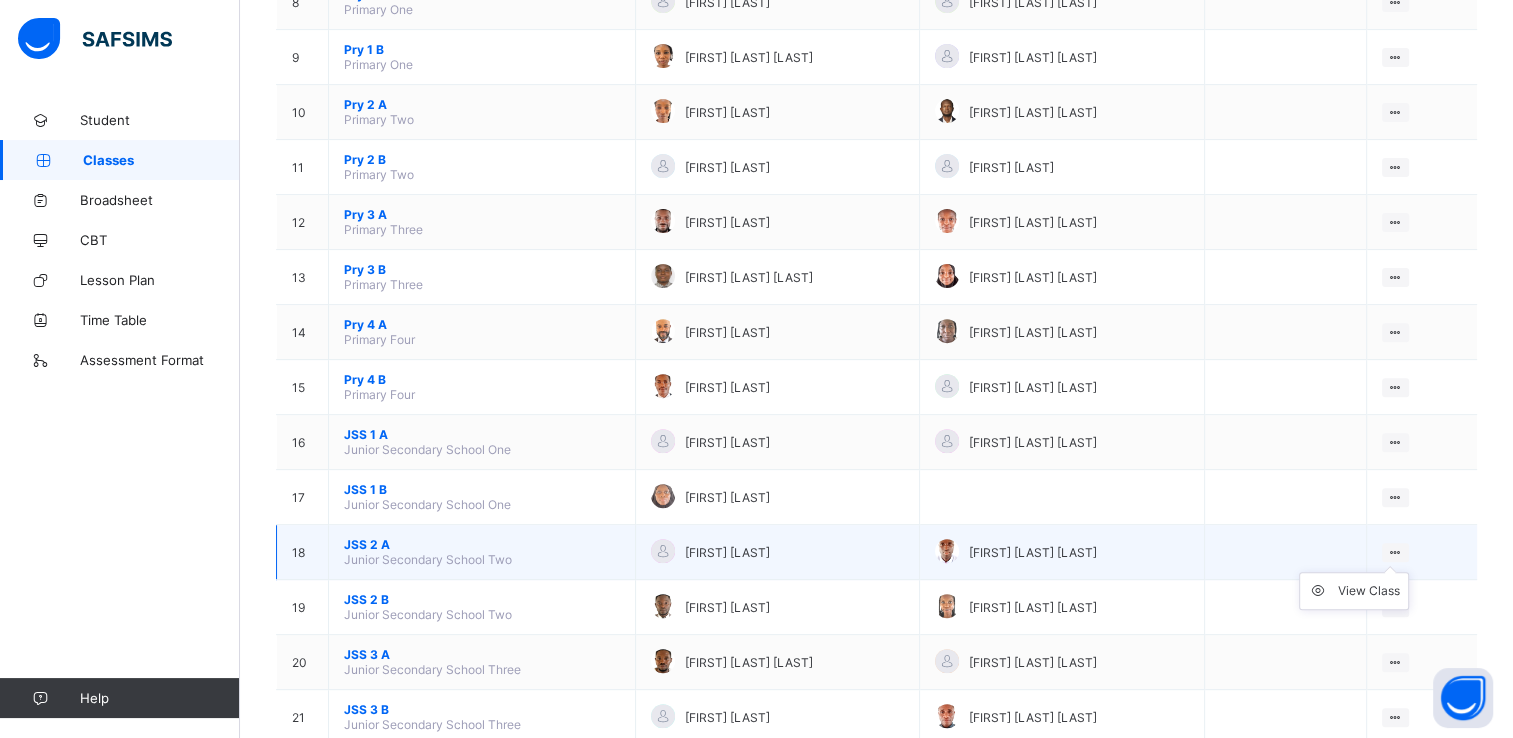 click on "View Class" at bounding box center [1354, 591] 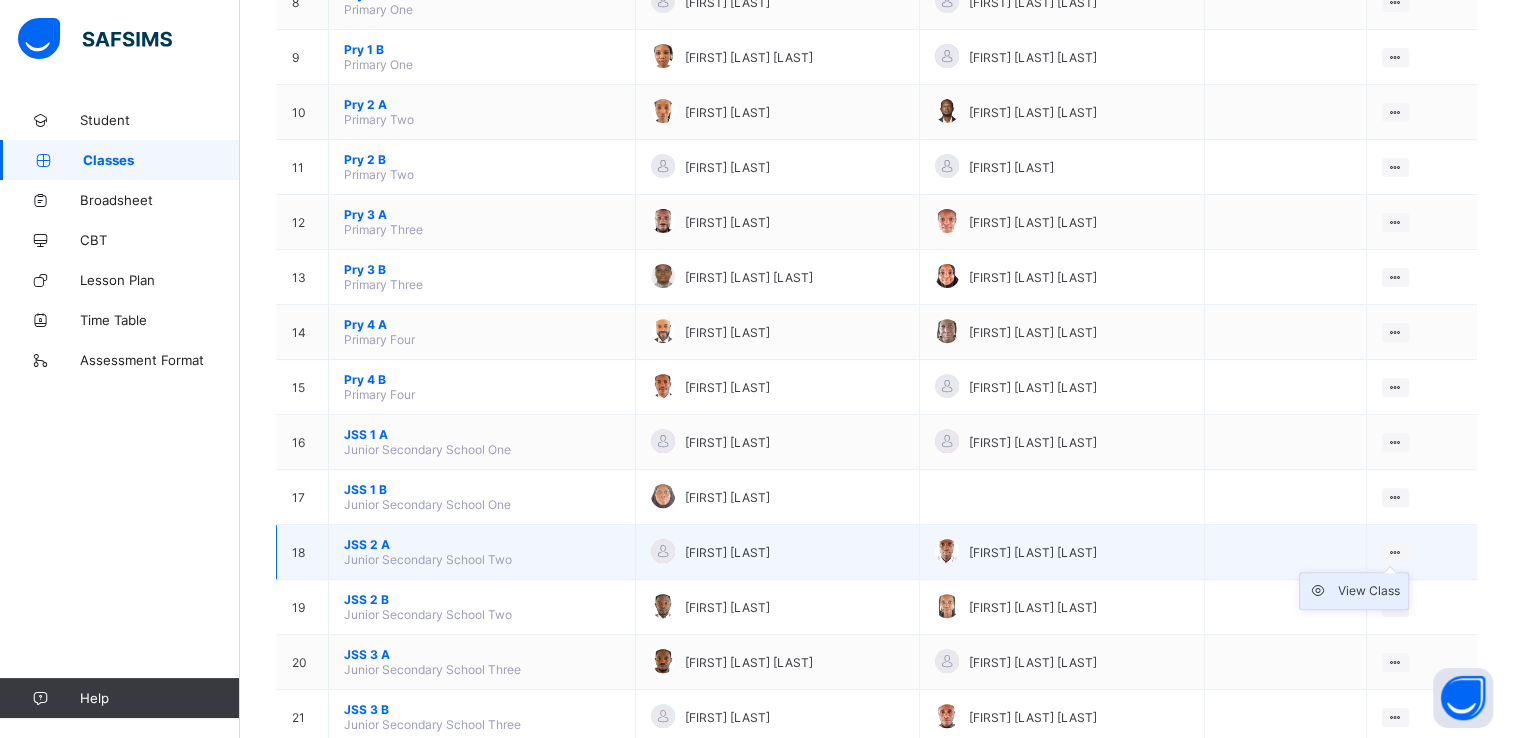 click on "View Class" at bounding box center [1369, 591] 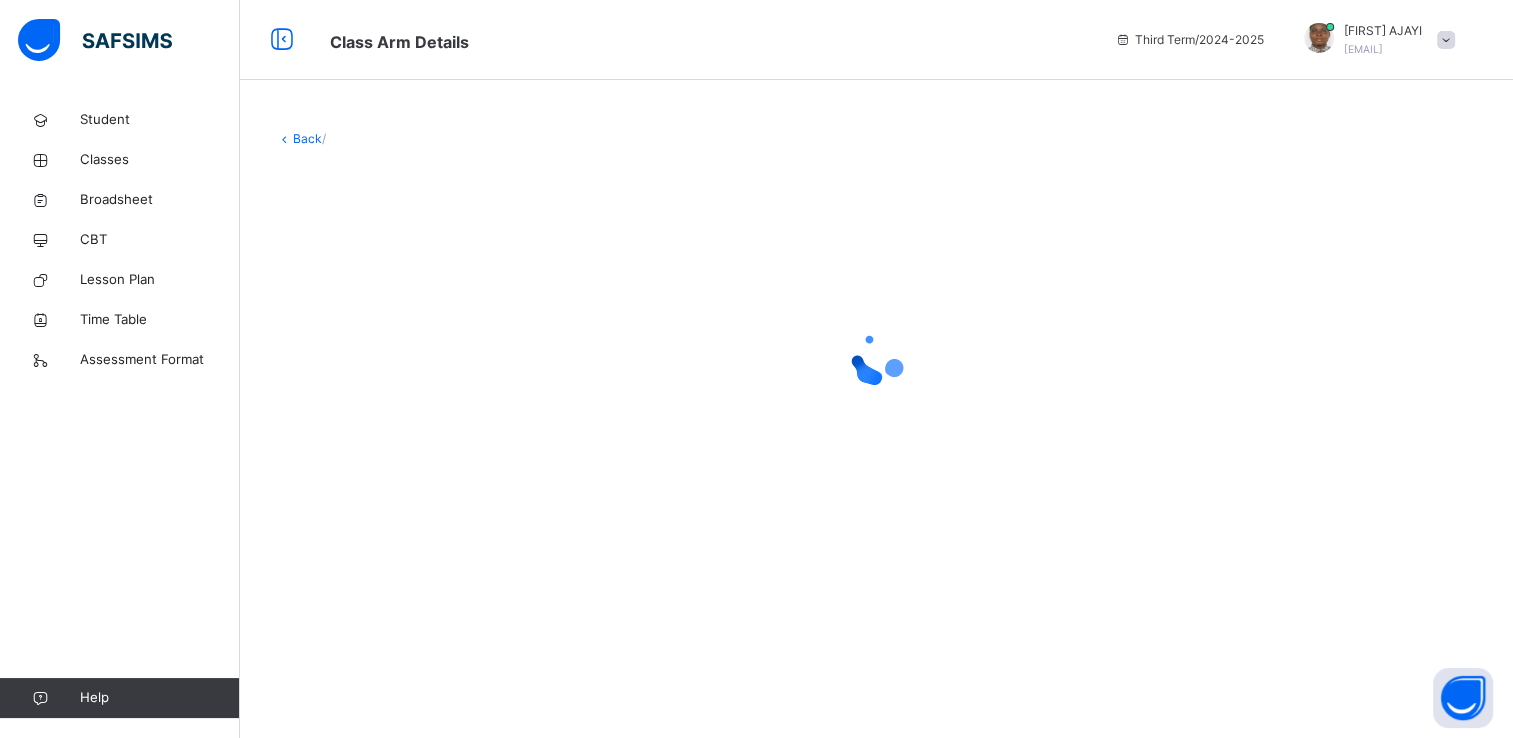 scroll, scrollTop: 0, scrollLeft: 0, axis: both 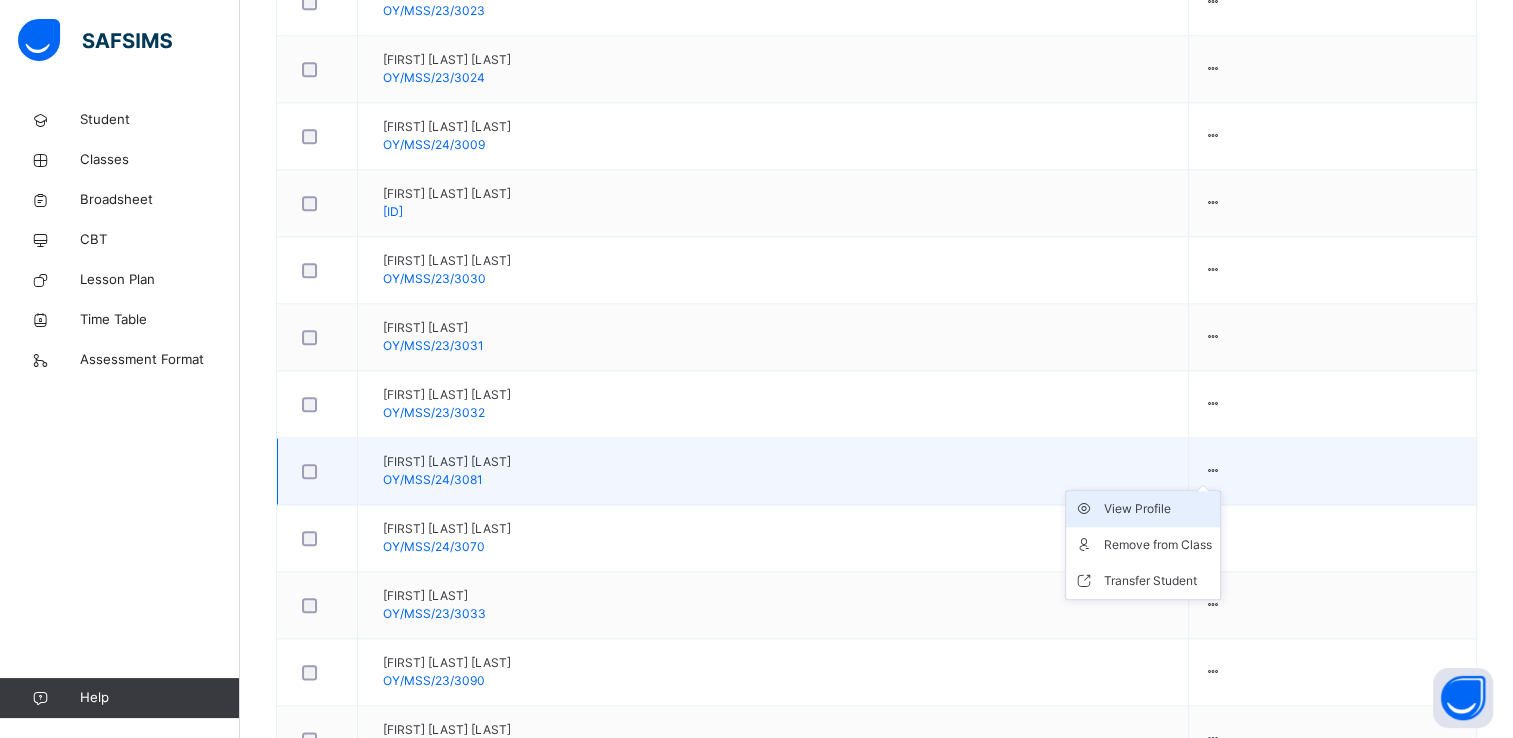click on "View Profile" at bounding box center [1158, 509] 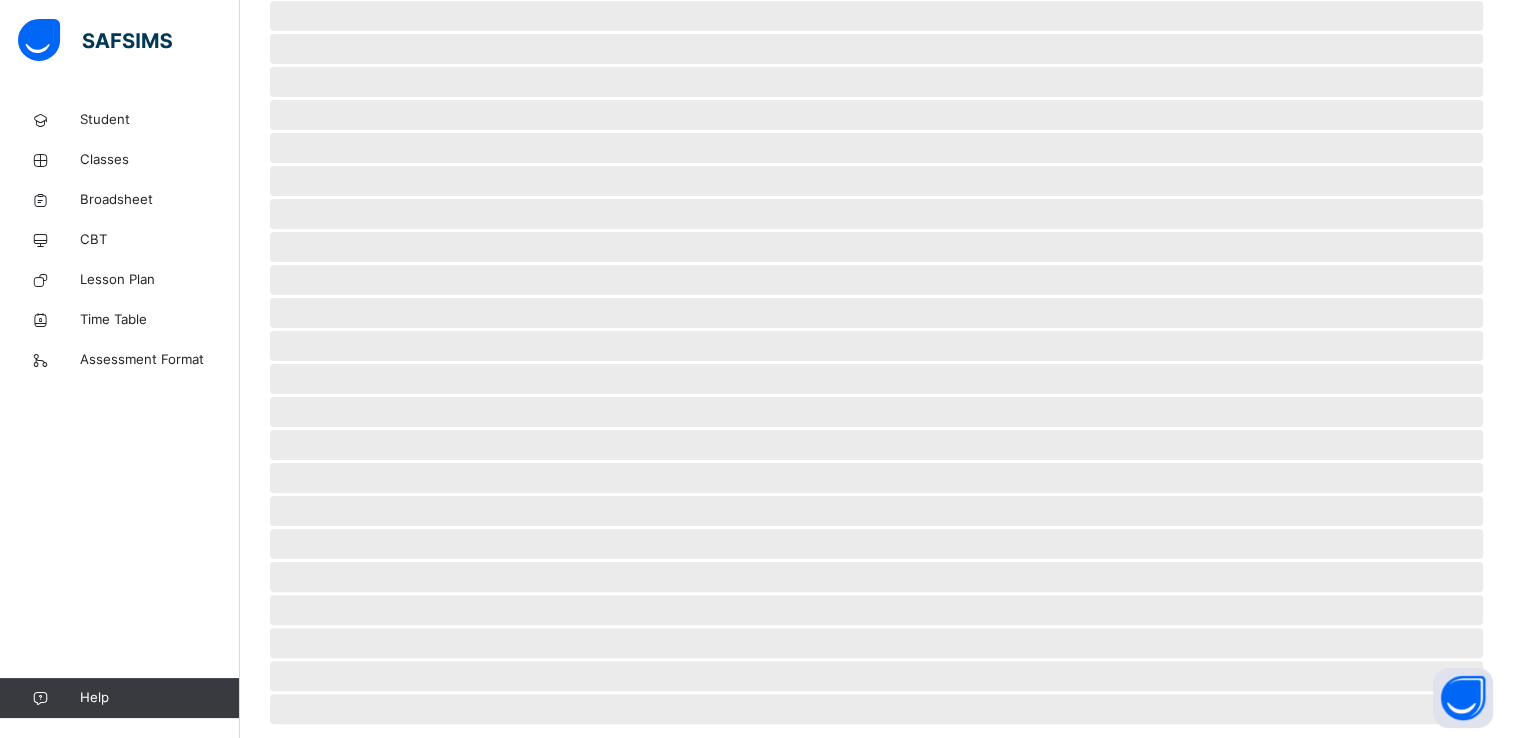 scroll, scrollTop: 0, scrollLeft: 0, axis: both 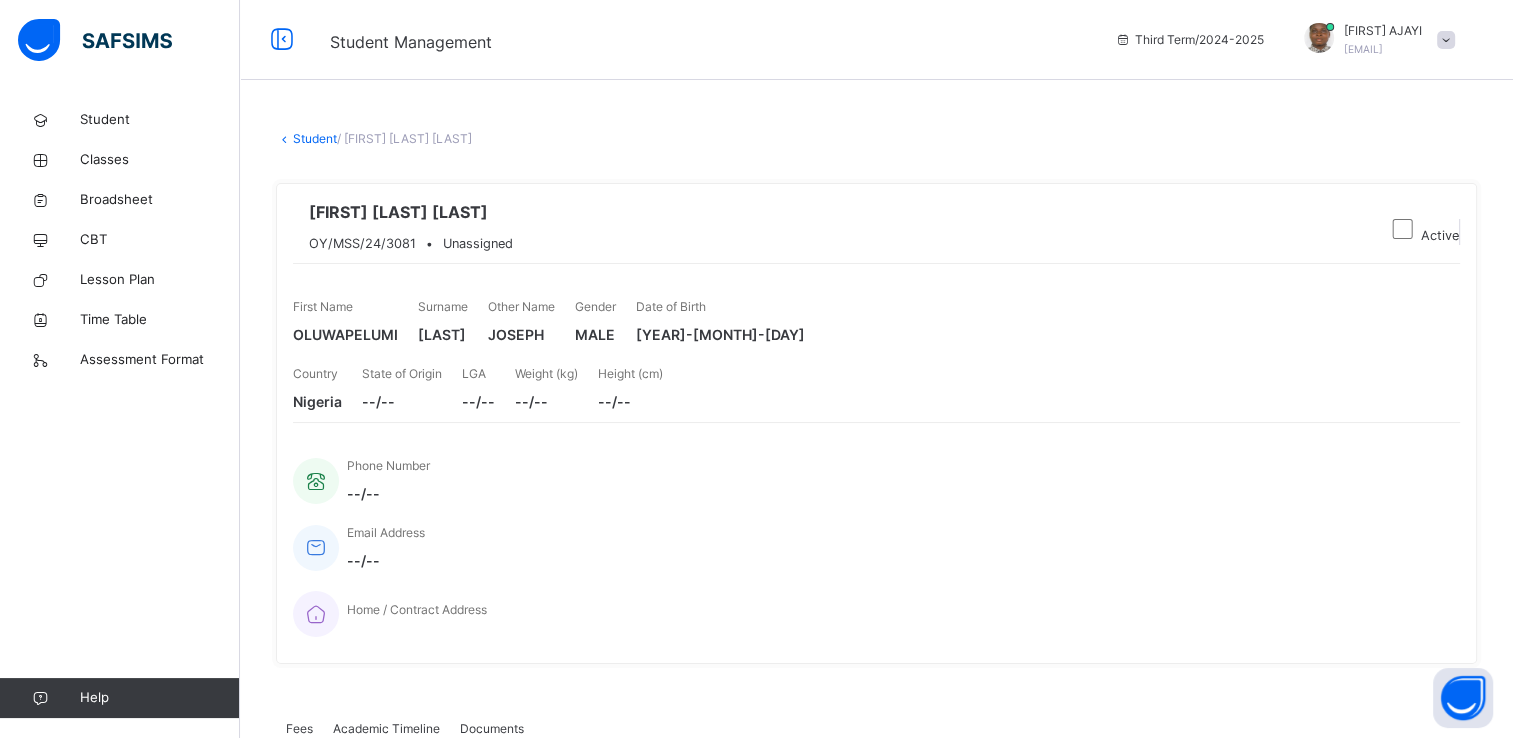 click on "Academic Timeline" at bounding box center (386, 729) 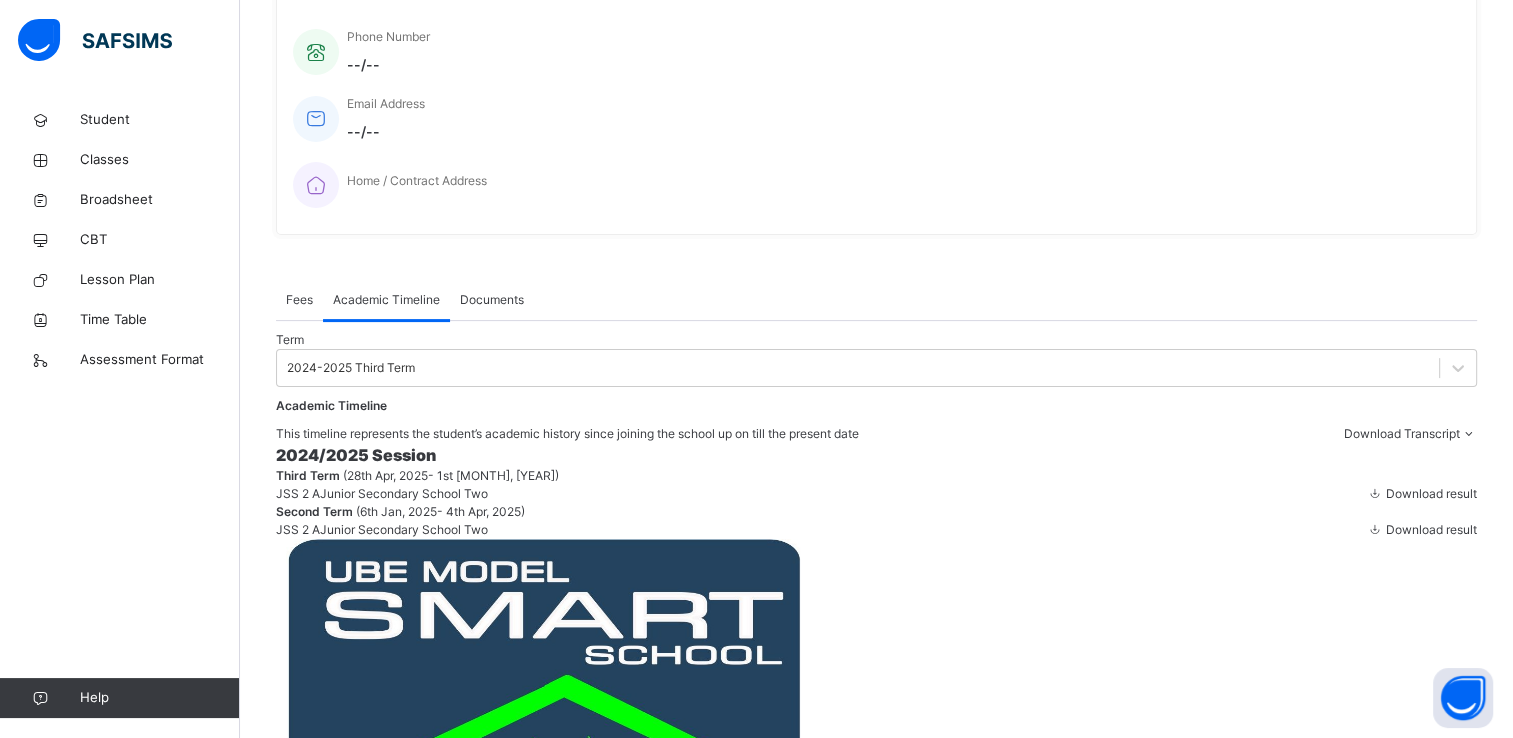 click on "Download result" at bounding box center (1431, 529) 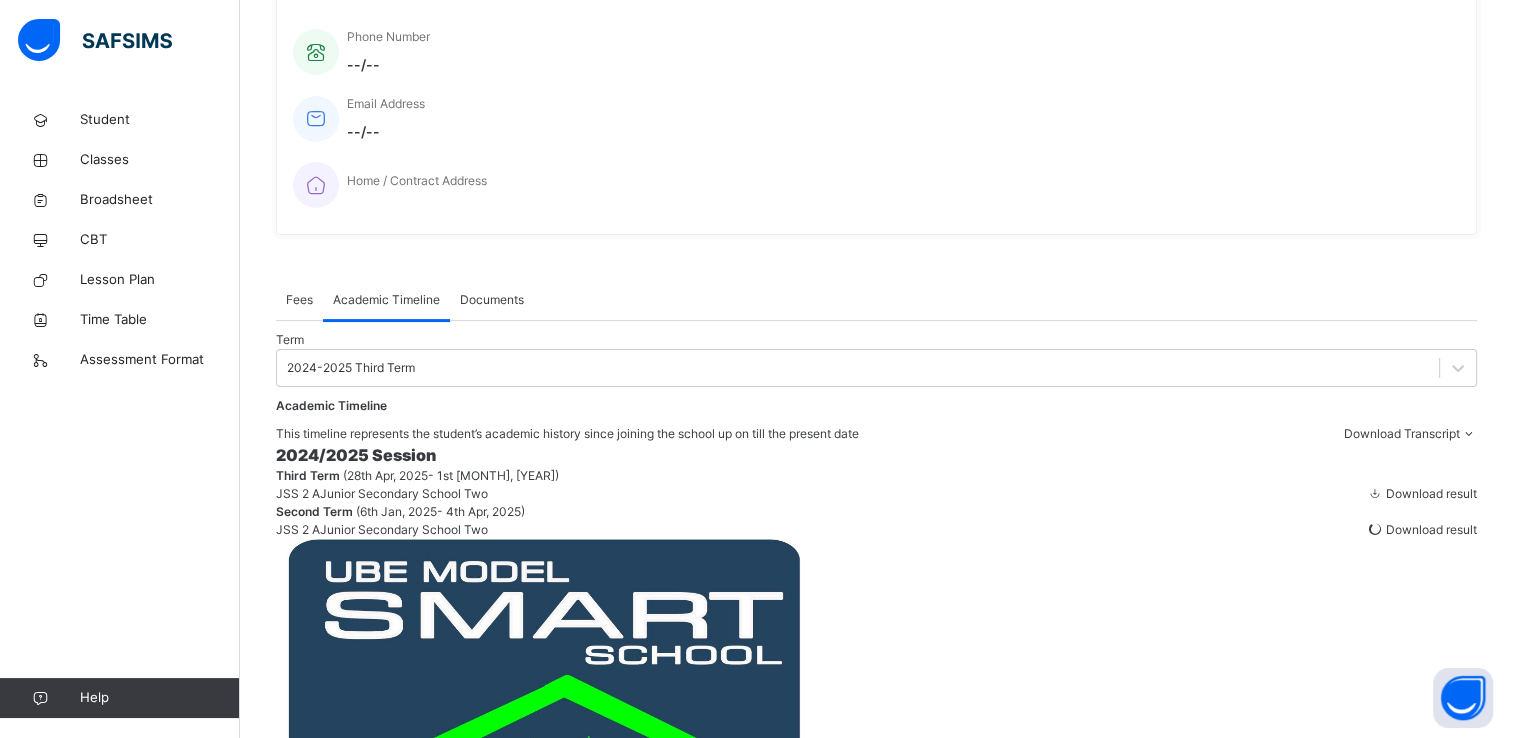 click on "Download result" at bounding box center (1421, 530) 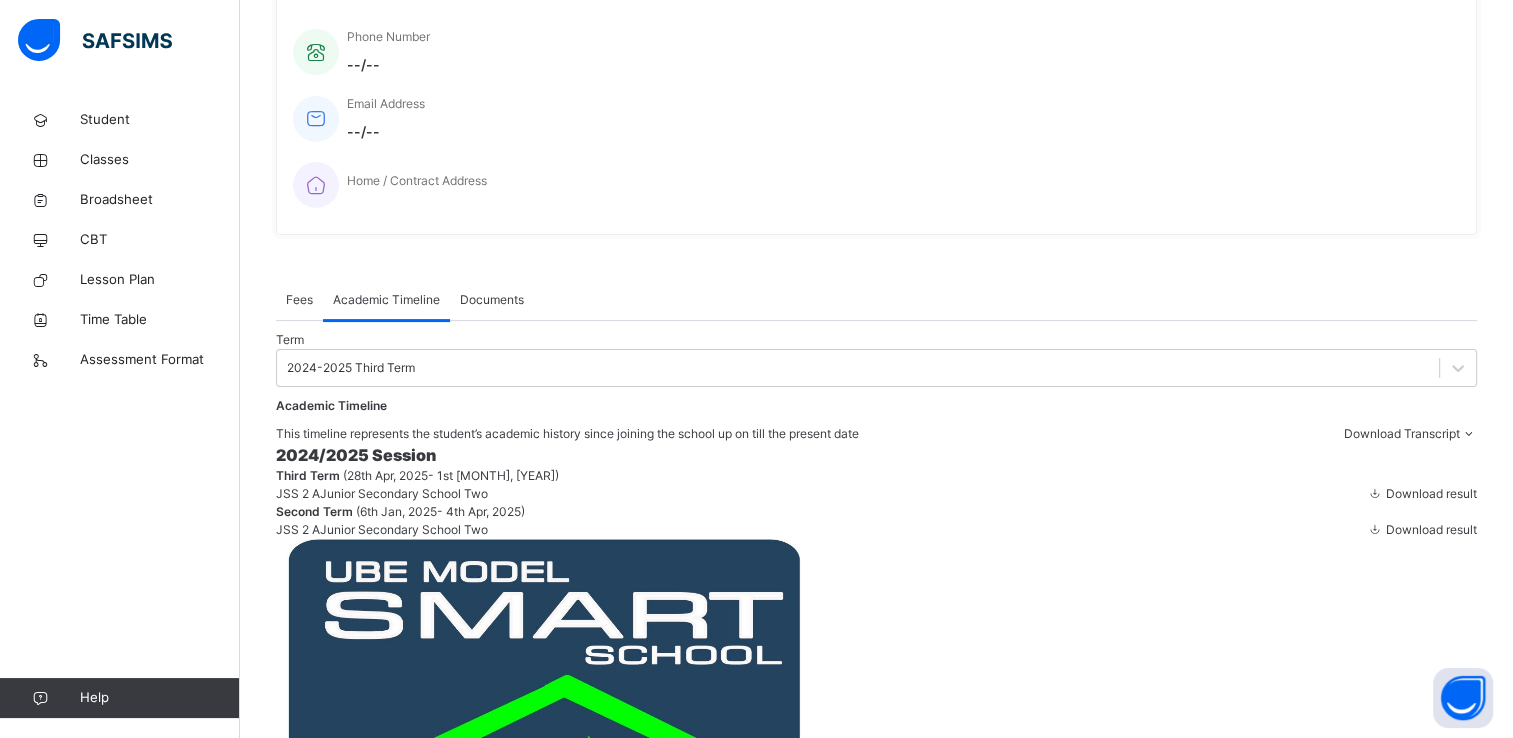 click on "Download result" at bounding box center (1431, 493) 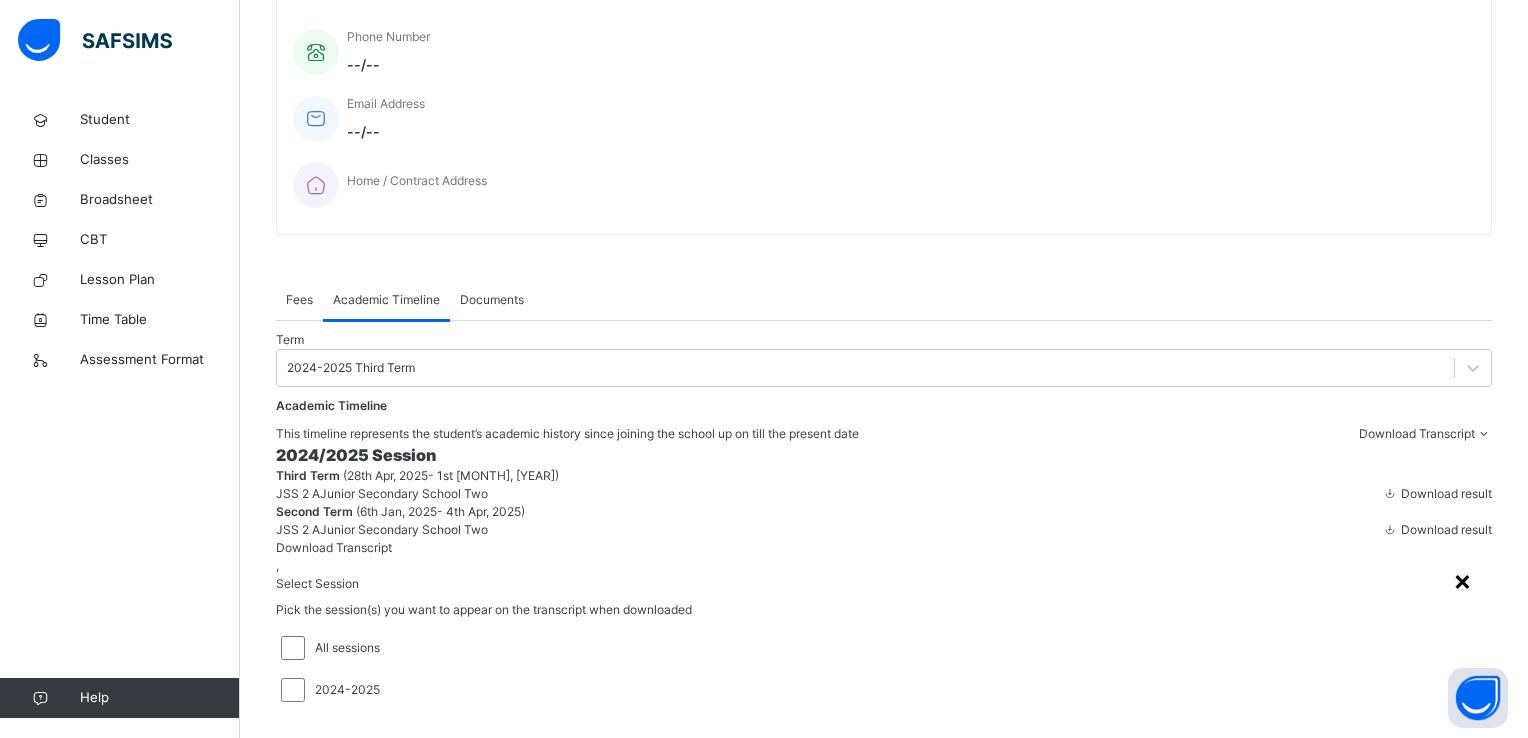 click on "×" at bounding box center (1462, 580) 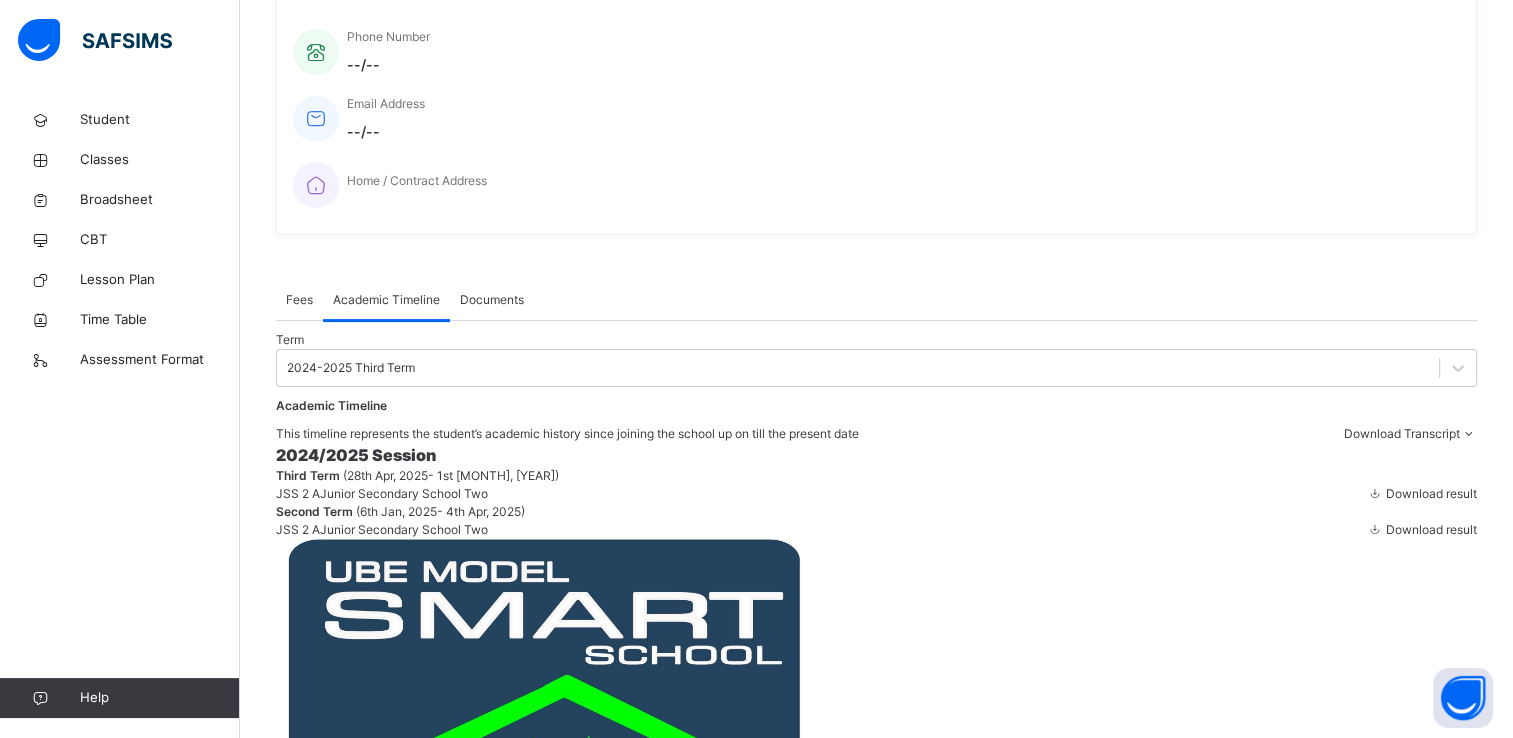 click on "Documents" at bounding box center [492, 300] 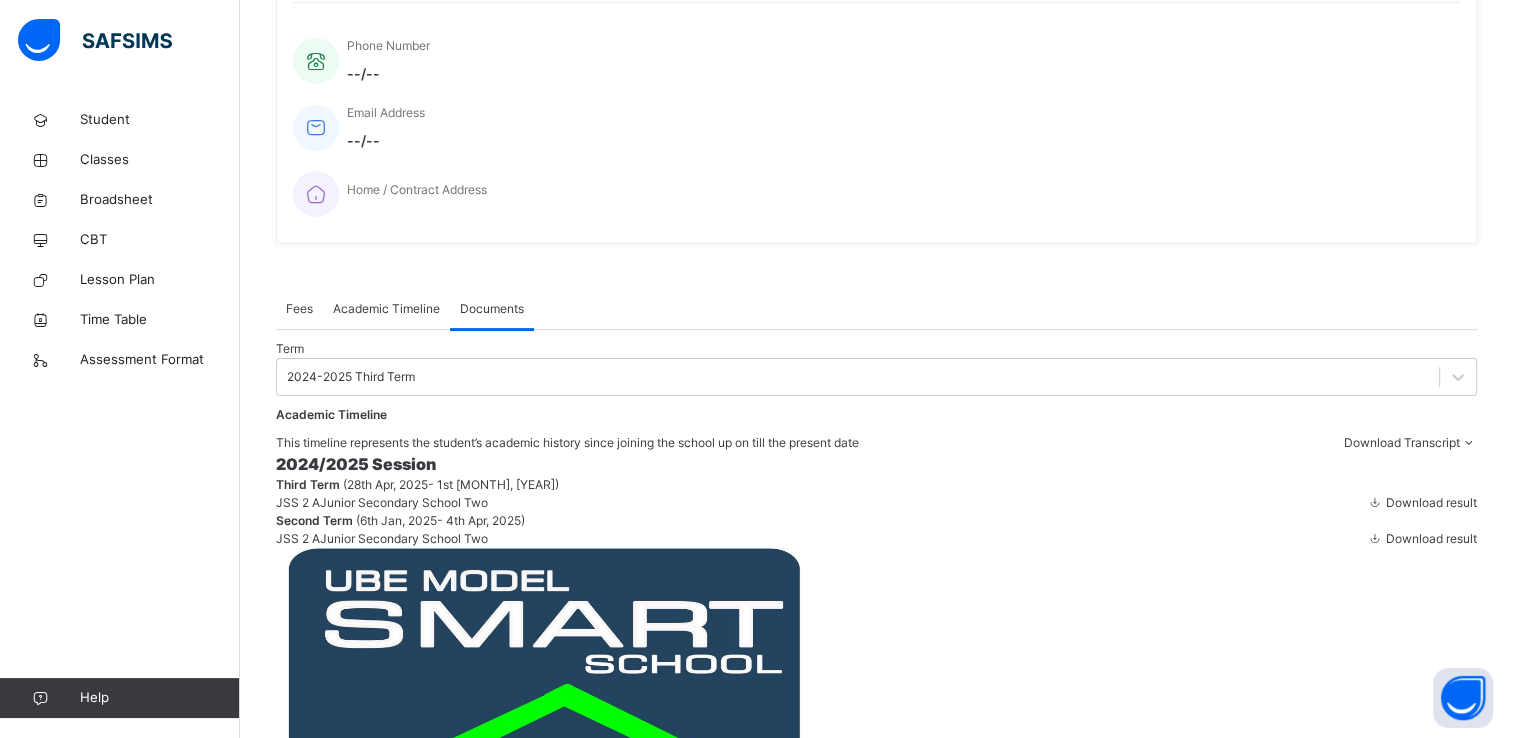 click on "Academic Timeline" at bounding box center [386, 309] 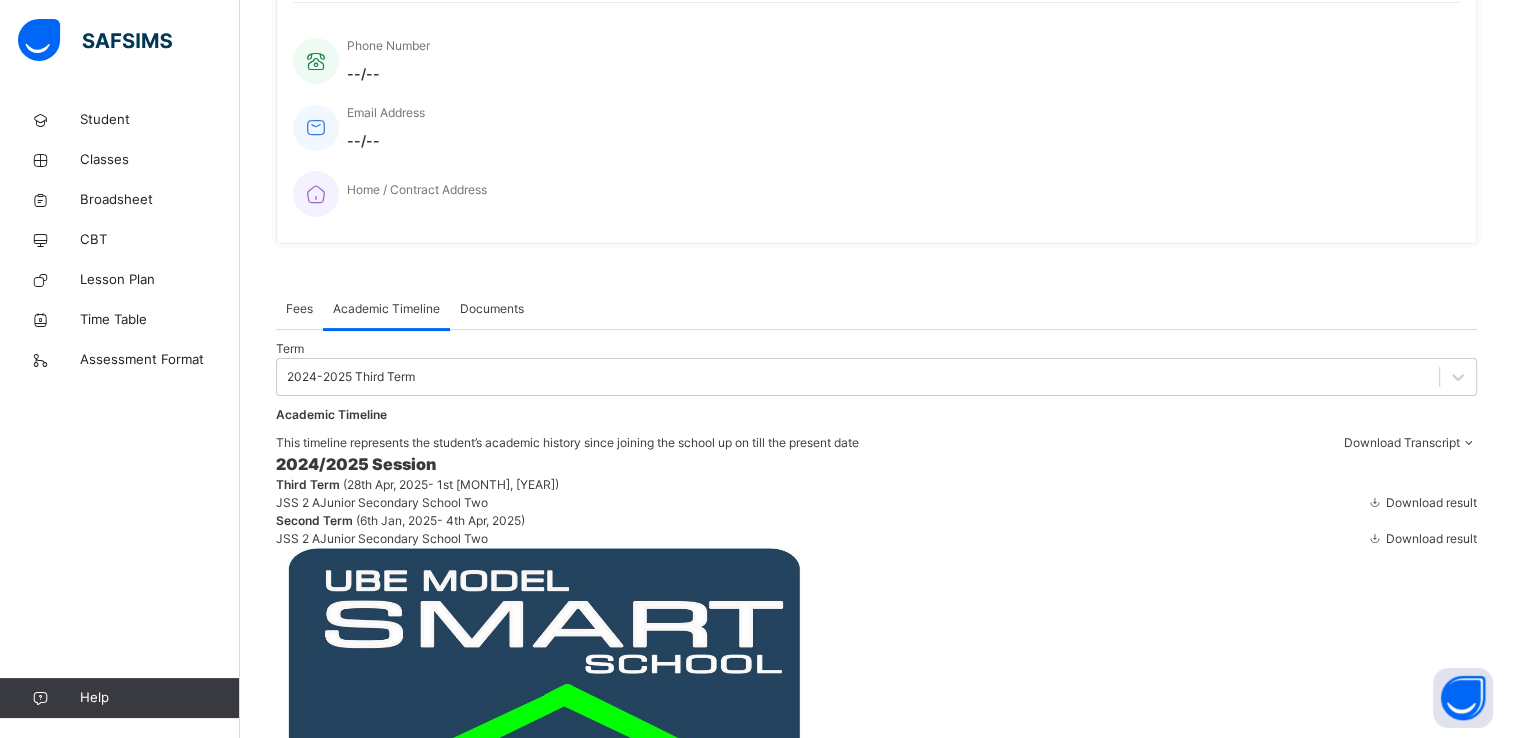 scroll, scrollTop: 429, scrollLeft: 0, axis: vertical 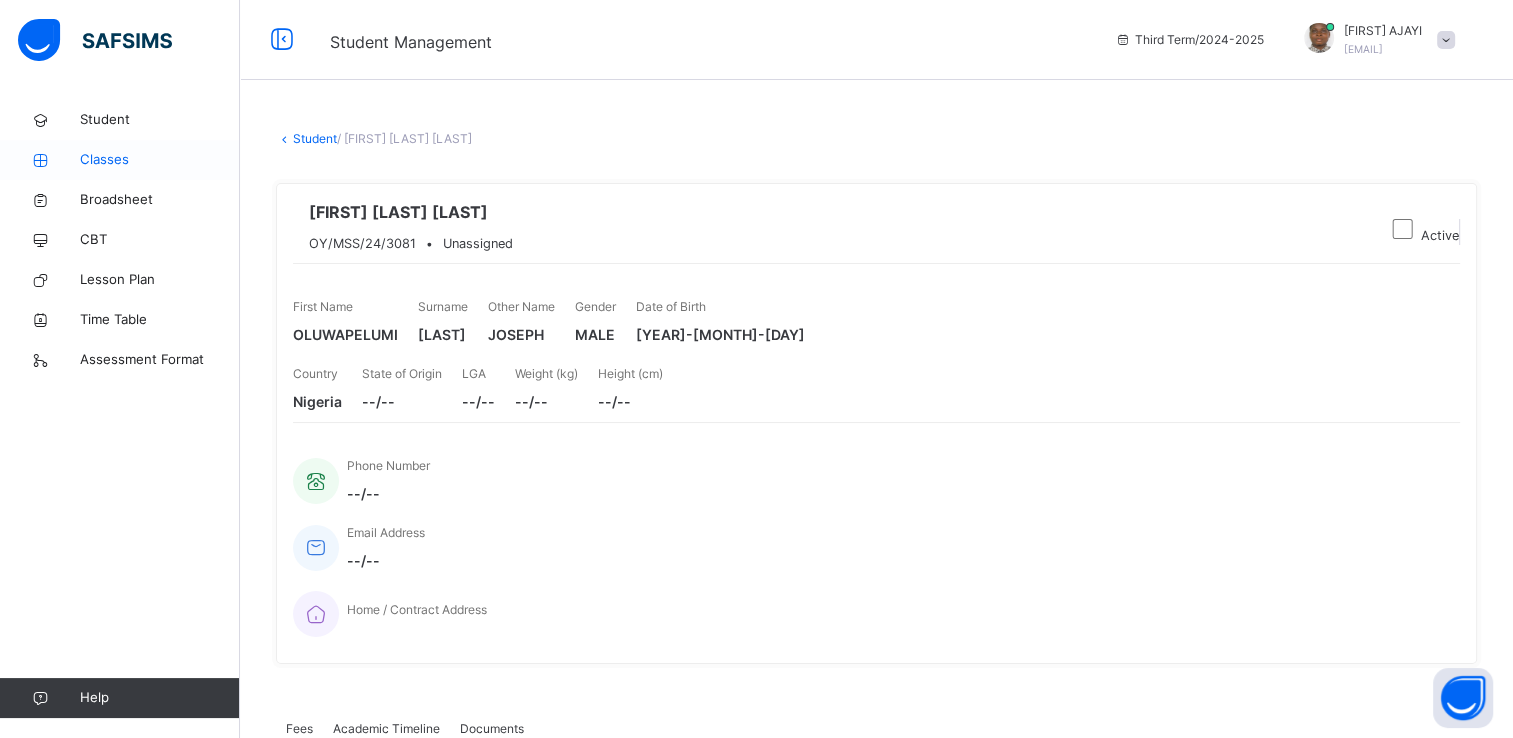 click on "Classes" at bounding box center (160, 160) 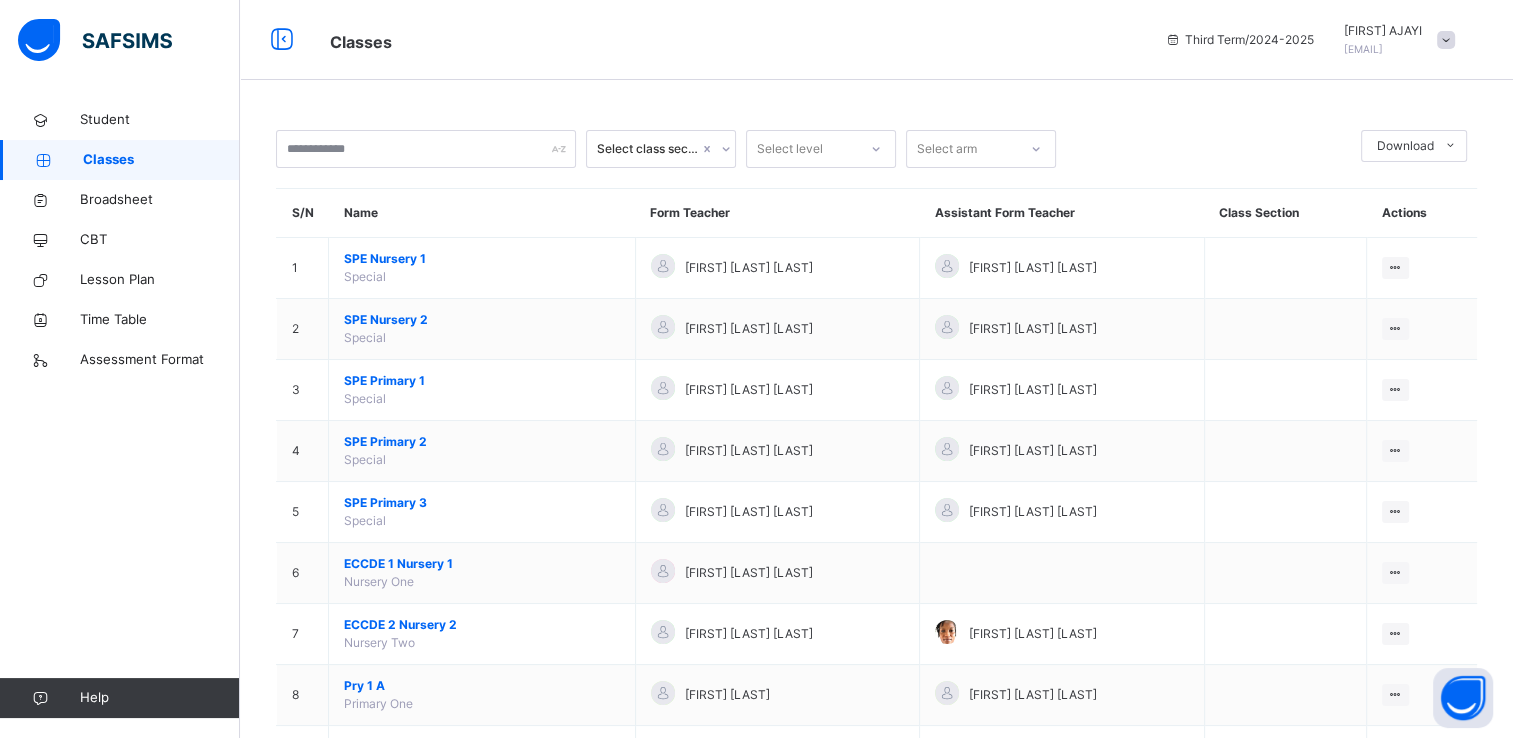 scroll, scrollTop: 645, scrollLeft: 0, axis: vertical 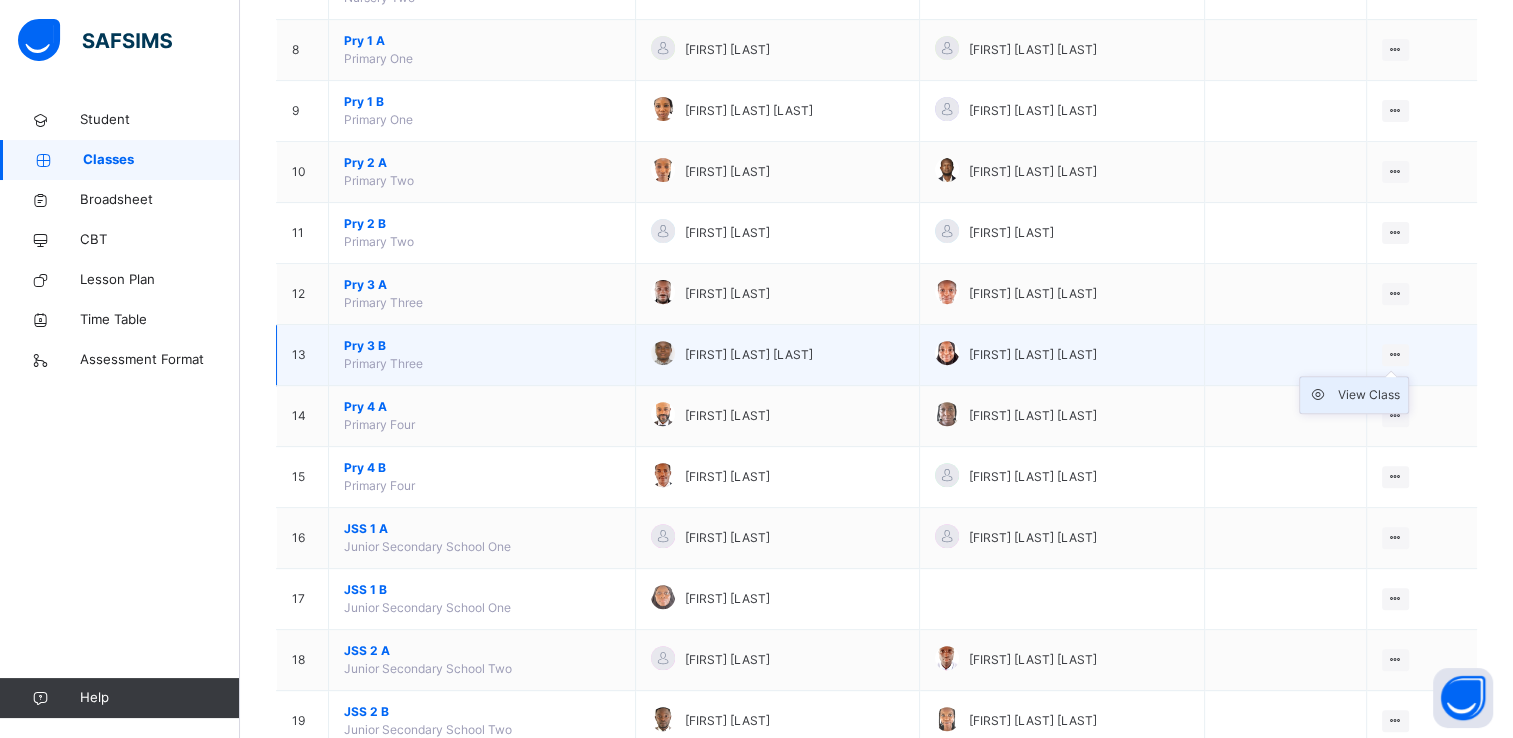 click on "View Class" at bounding box center [1369, 395] 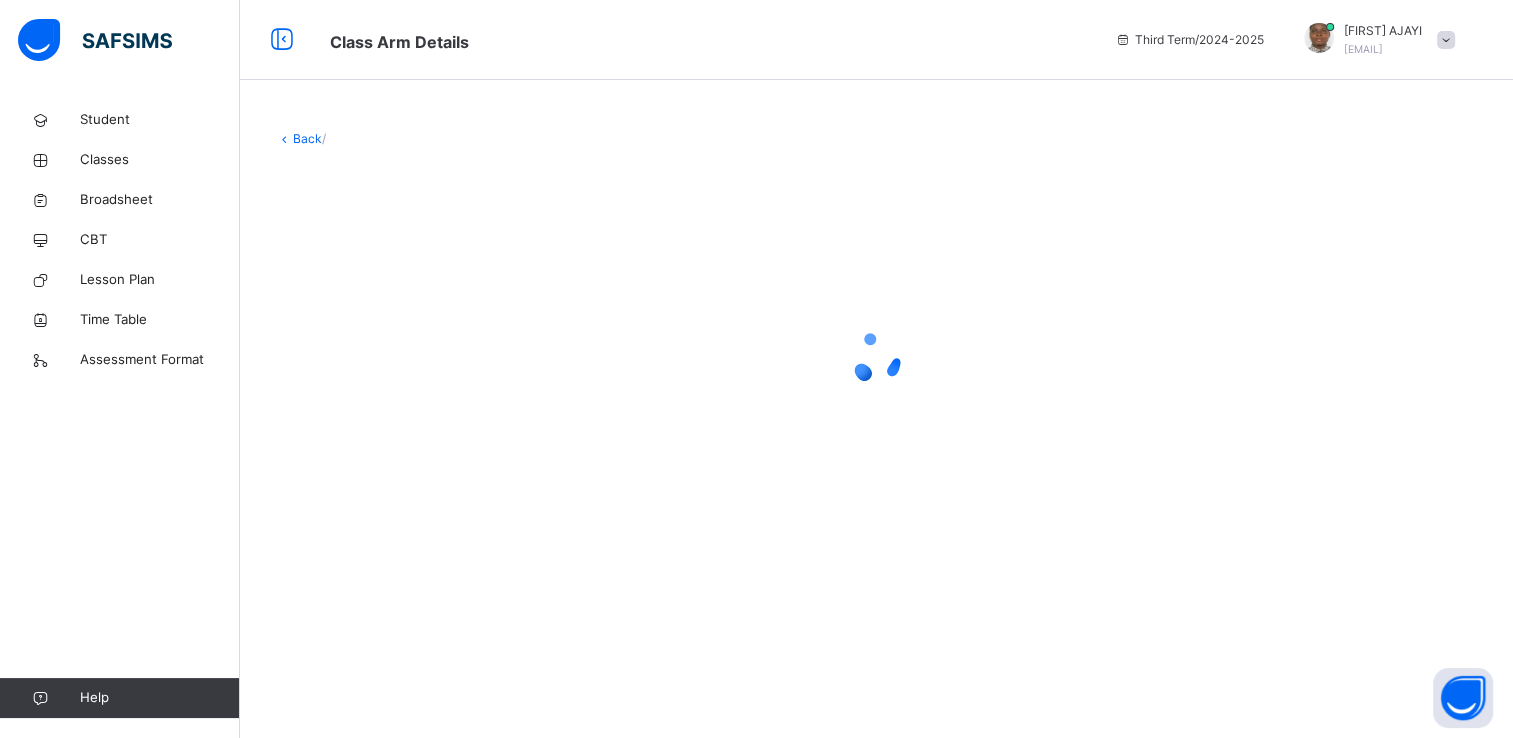 scroll, scrollTop: 0, scrollLeft: 0, axis: both 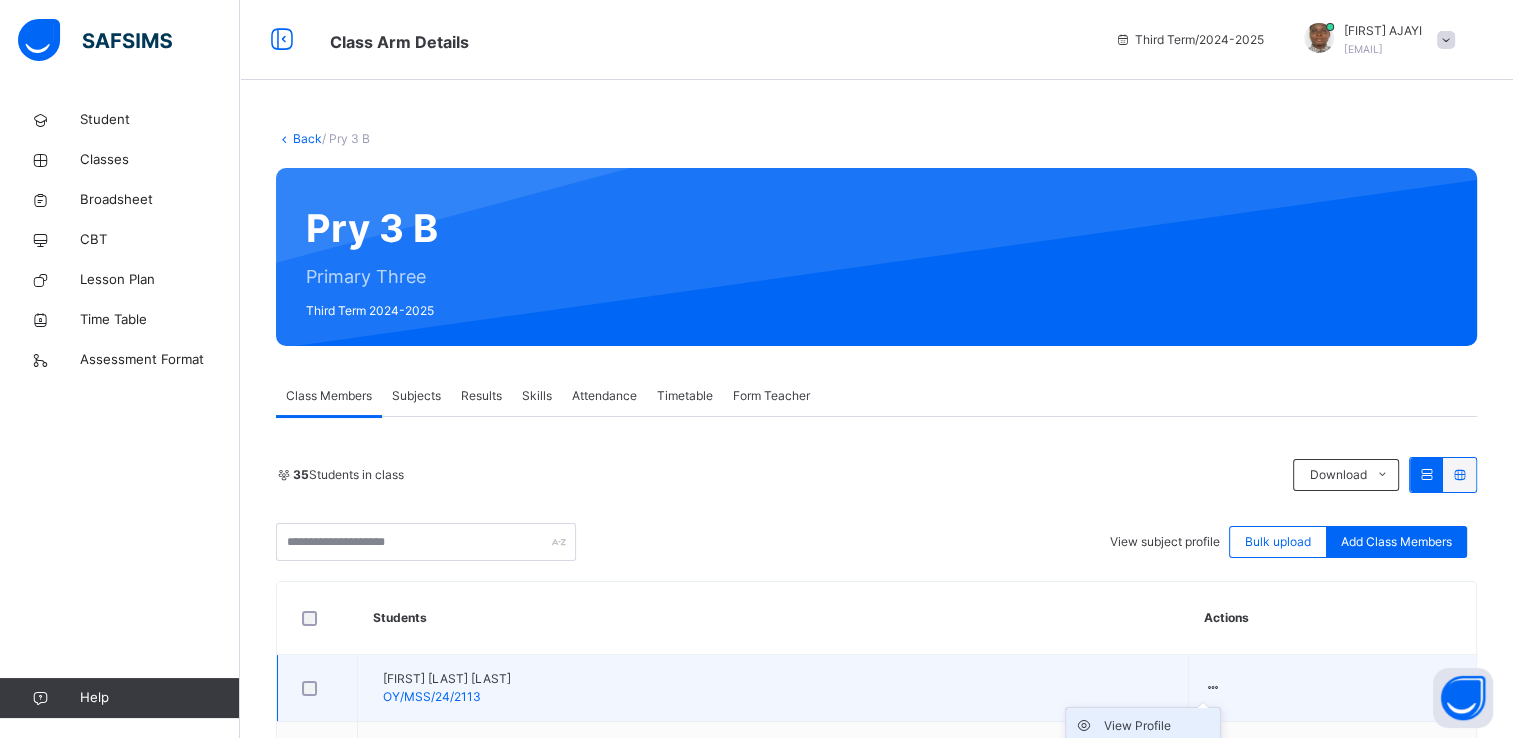 click on "View Profile" at bounding box center (1158, 726) 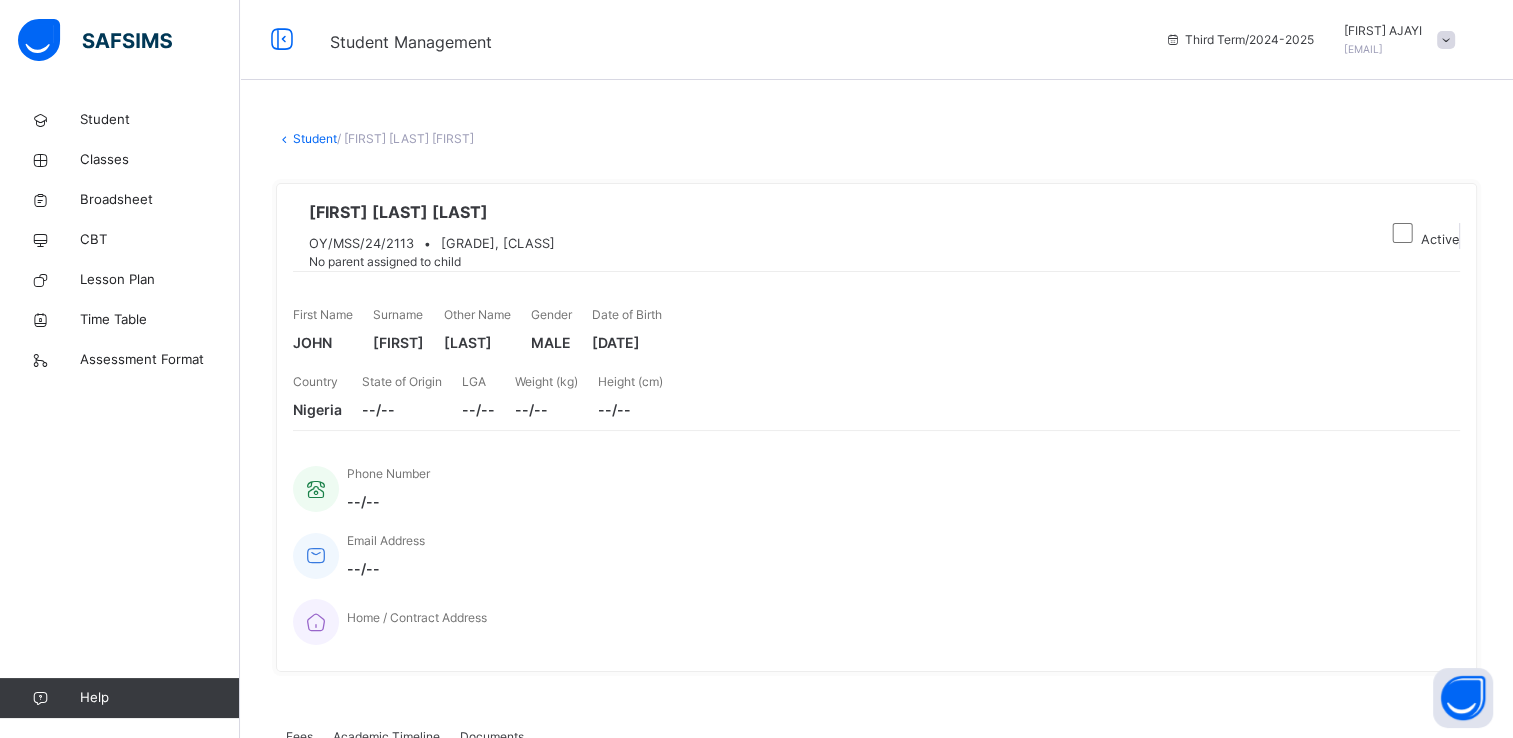 click on "Academic Timeline" at bounding box center (386, 737) 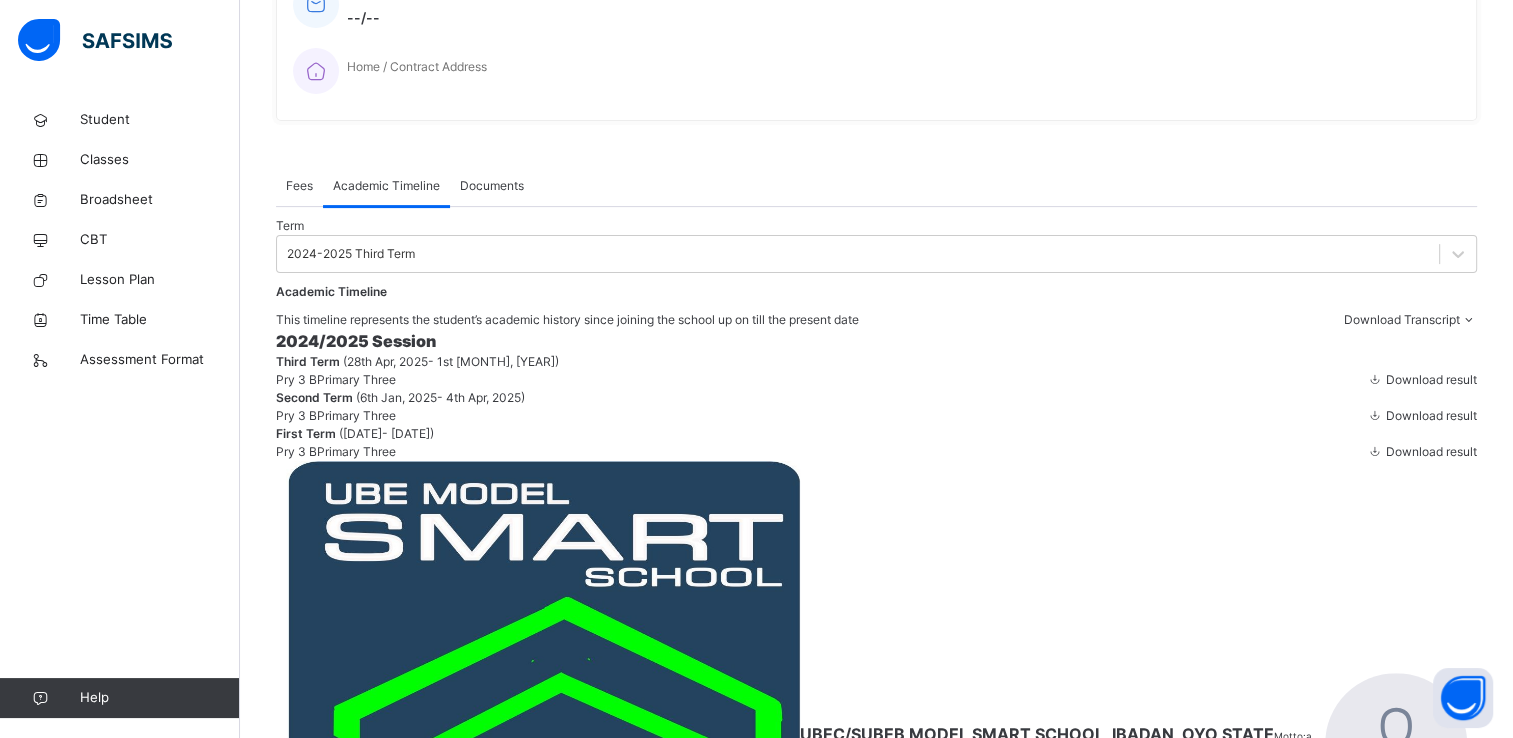 click on "Download result" at bounding box center [1431, 379] 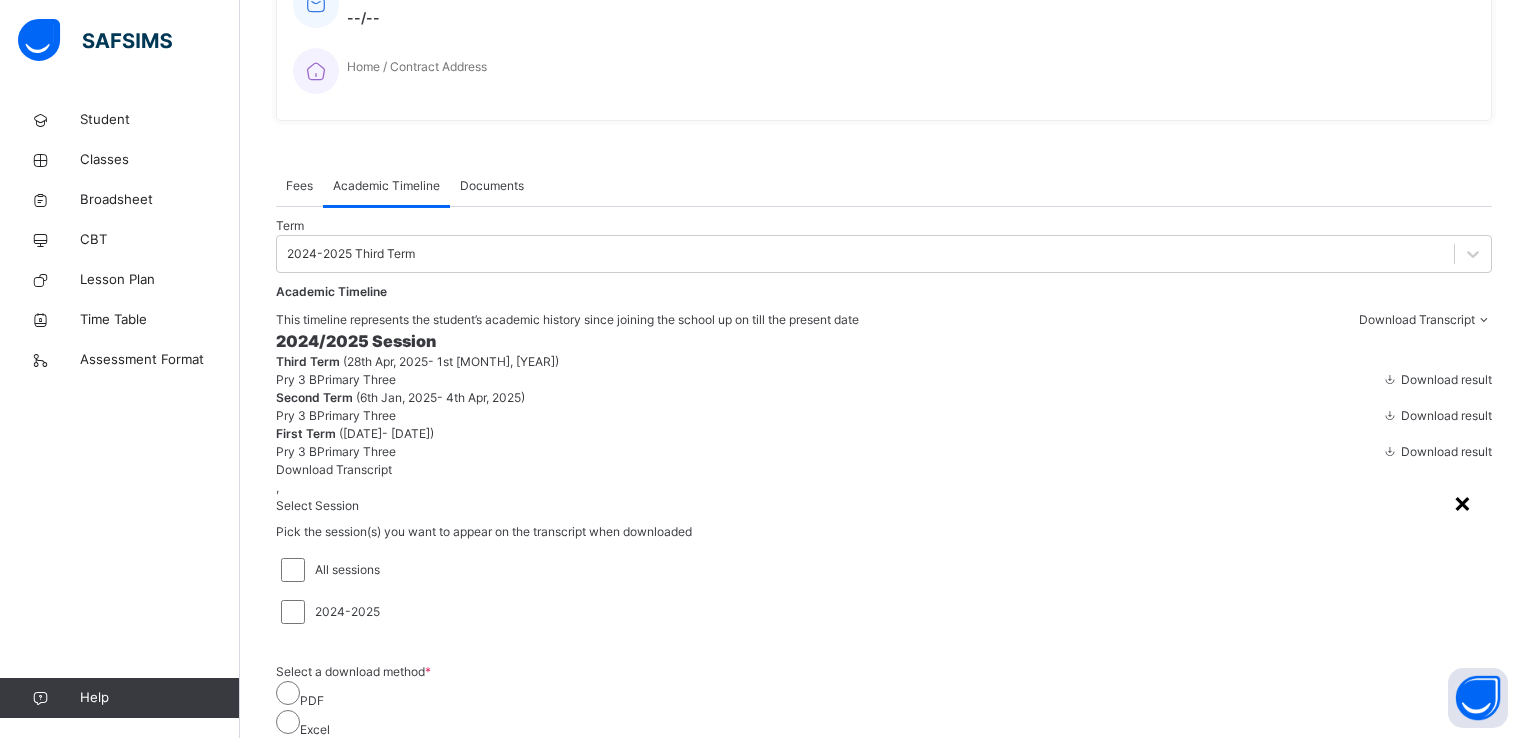 click on "×" at bounding box center (1462, 502) 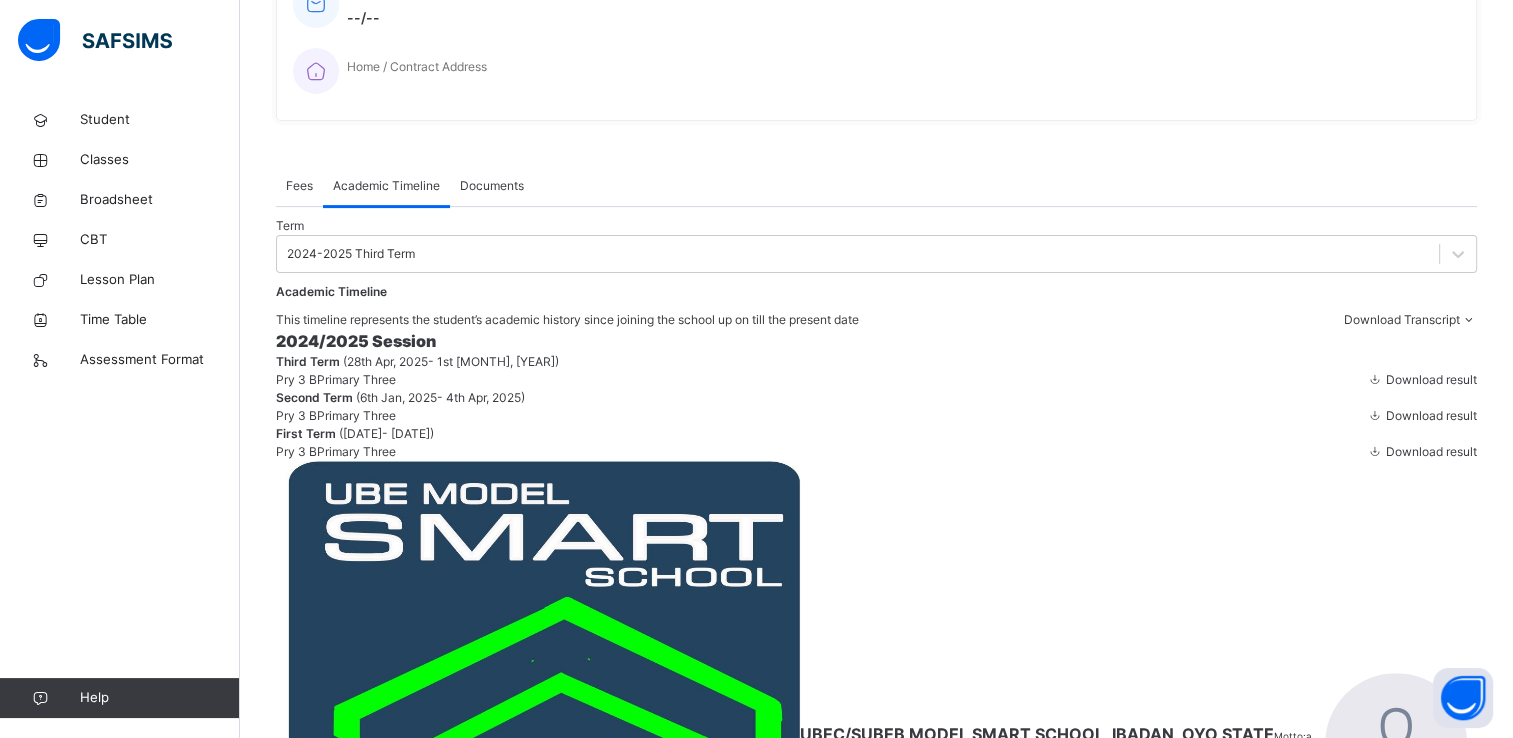 click on "Download result" at bounding box center (1431, 415) 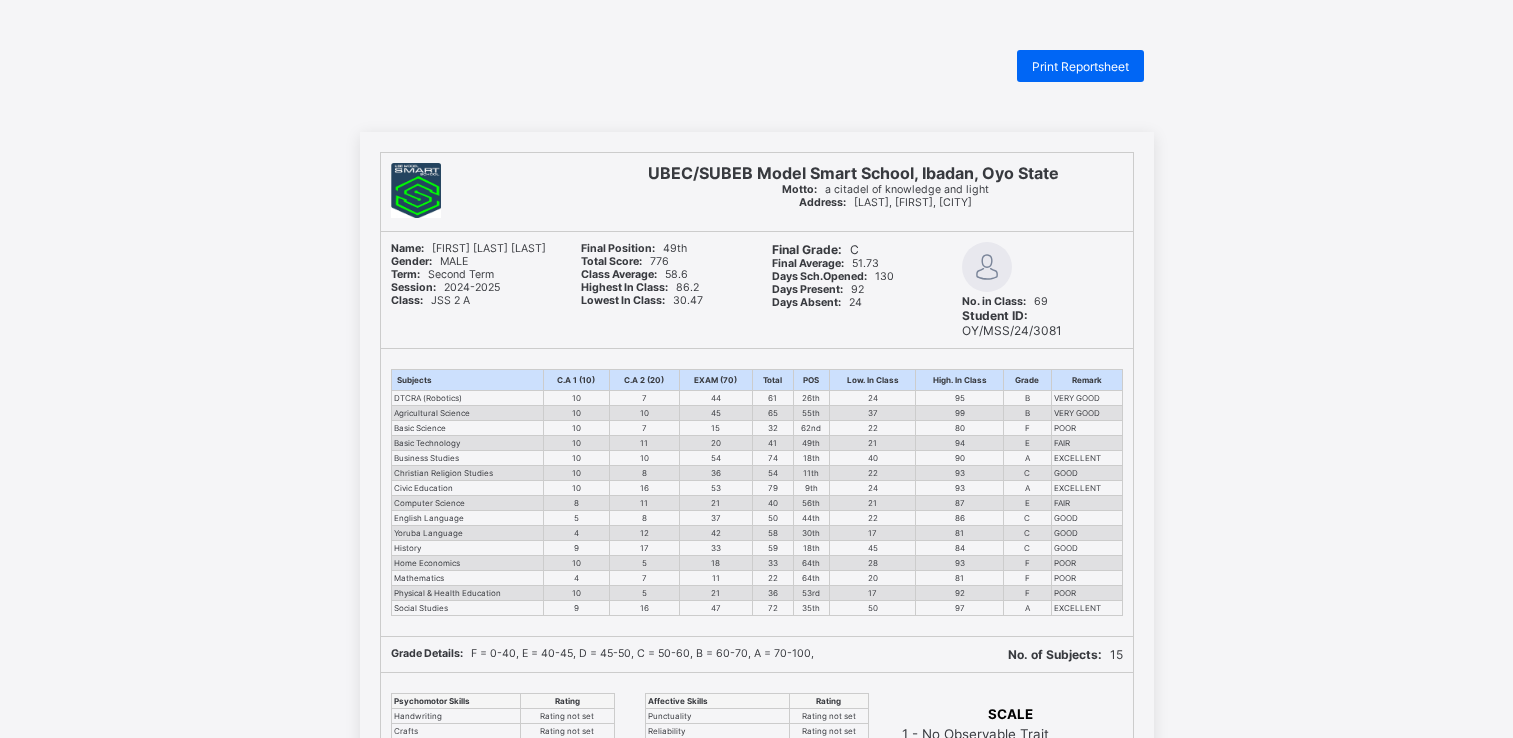 scroll, scrollTop: 553, scrollLeft: 0, axis: vertical 